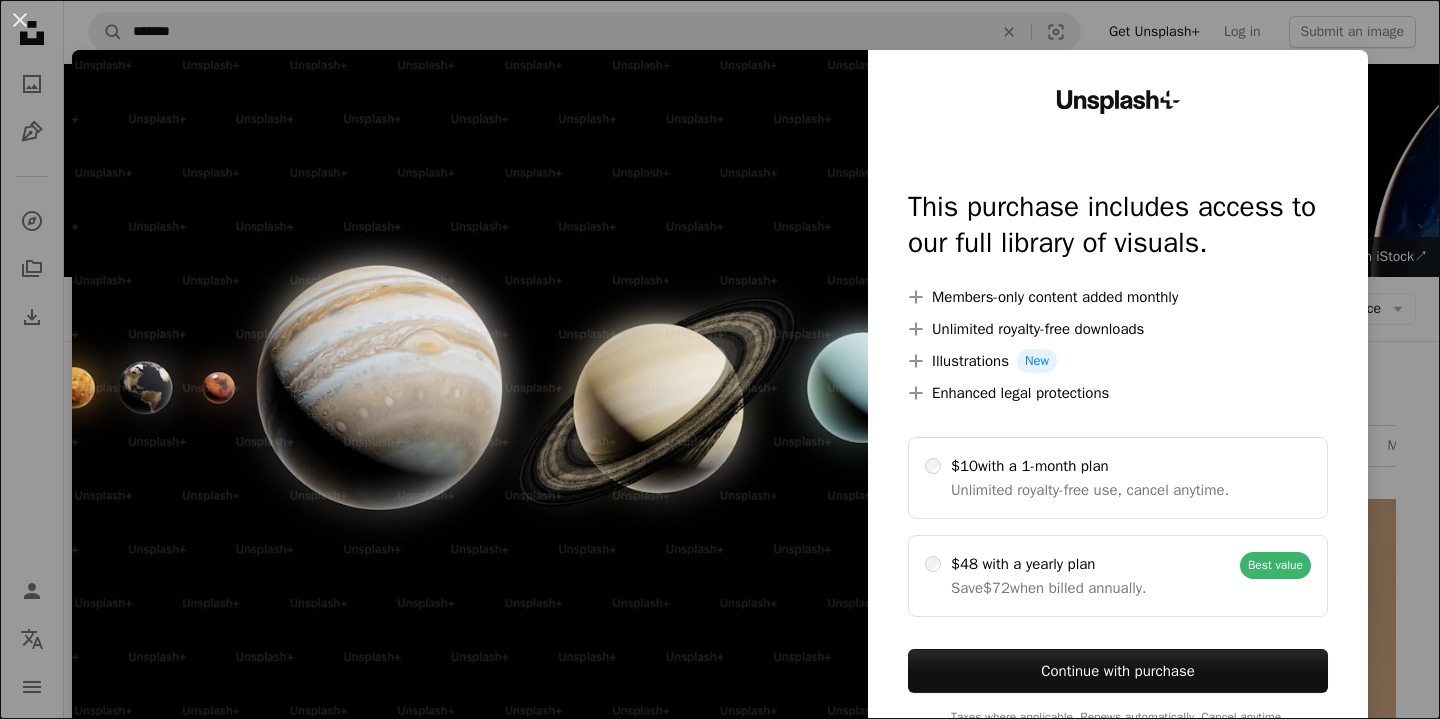 scroll, scrollTop: 1866, scrollLeft: 0, axis: vertical 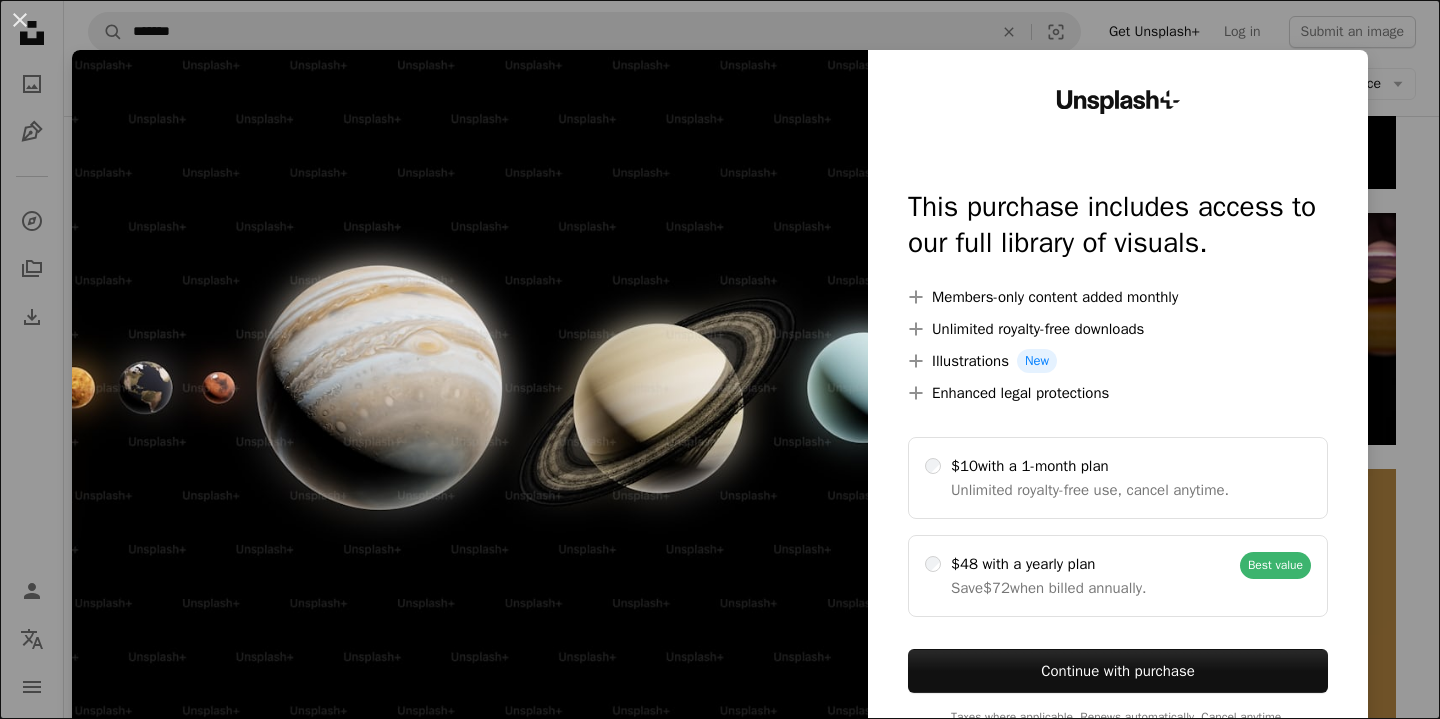 click on "An X shape Unsplash+ This purchase includes access to our full library of visuals. A plus sign Members-only content added monthly A plus sign Unlimited royalty-free downloads A plus sign Illustrations  New A plus sign Enhanced legal protections $10  with a 1-month plan Unlimited royalty-free use, cancel anytime. $48   with a yearly plan Save  $72  when billed annually. Best value Continue with purchase Taxes where applicable. Renews automatically. Cancel anytime." at bounding box center (720, 359) 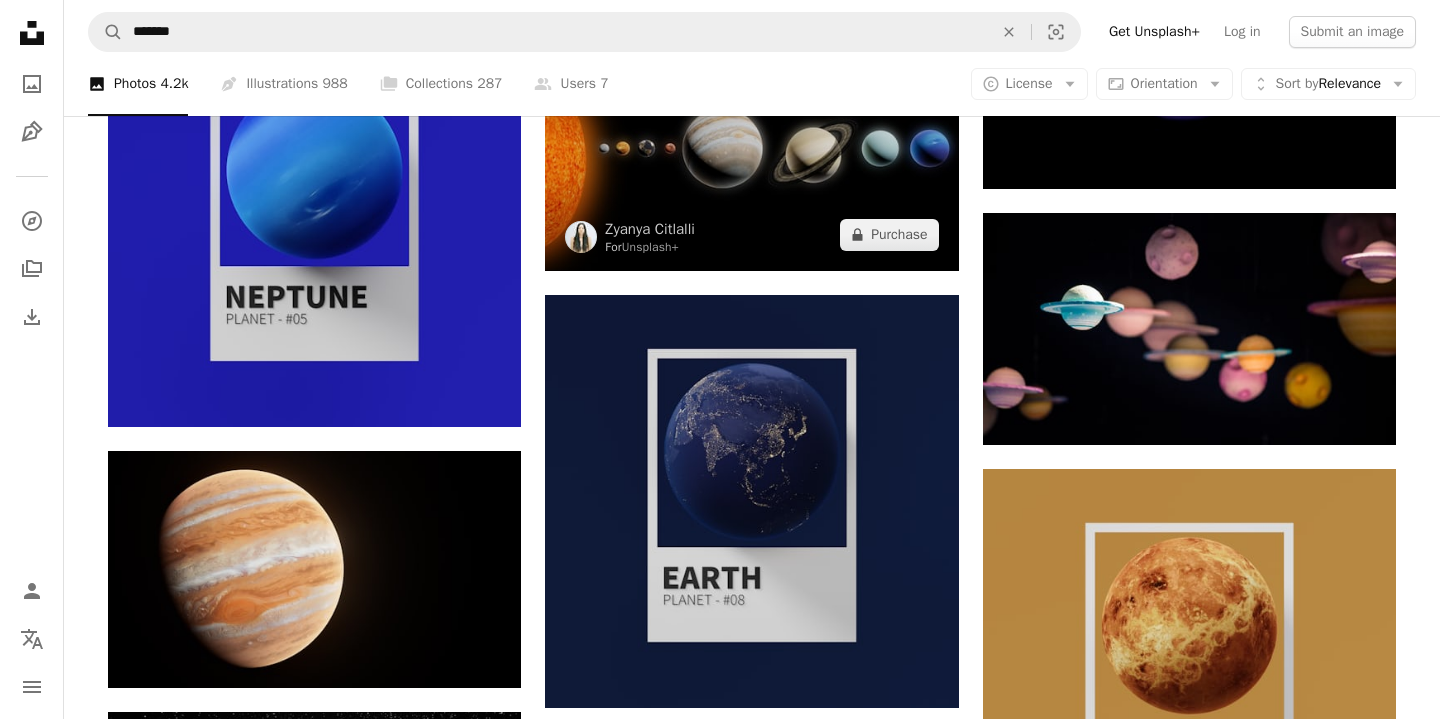 click at bounding box center (751, 155) 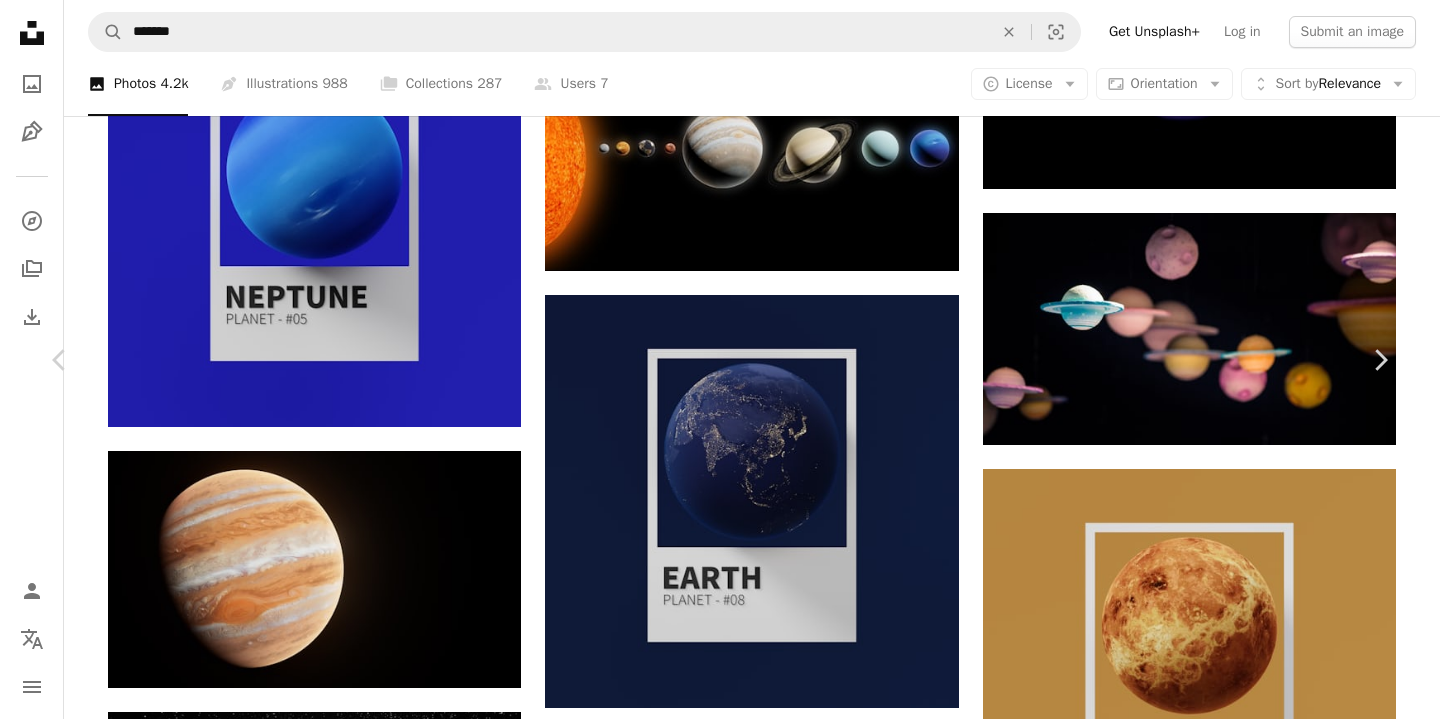 click on "An X shape Chevron left Chevron right [FIRST] [LAST] For  Unsplash+ A heart A plus sign Edit image   Plus sign for Unsplash+ A lock   Purchase Zoom in A forward-right arrow Share More Actions Calendar outlined Published on  [MONTH] [DAY], [YEAR] Safety Licensed under the  Unsplash+ License earth planet 3d render mars solar system render planets outer space saturn jupiter venus mercury uranus neptune Backgrounds From this series Chevron right Plus sign for Unsplash+ Plus sign for Unsplash+ Plus sign for Unsplash+ Plus sign for Unsplash+ Plus sign for Unsplash+ Plus sign for Unsplash+ Plus sign for Unsplash+ Plus sign for Unsplash+ Plus sign for Unsplash+ Plus sign for Unsplash+ Related images Plus sign for Unsplash+ A heart A plus sign [FIRST] [LAST] For  Unsplash+ A lock   Purchase Plus sign for Unsplash+ A heart A plus sign [FIRST] [LAST] For  Unsplash+ A lock   Purchase Plus sign for Unsplash+ A heart A plus sign [FIRST] [LAST] For  Unsplash+ A lock   Purchase Plus sign for Unsplash+ A heart A plus sign For" at bounding box center [720, 4450] 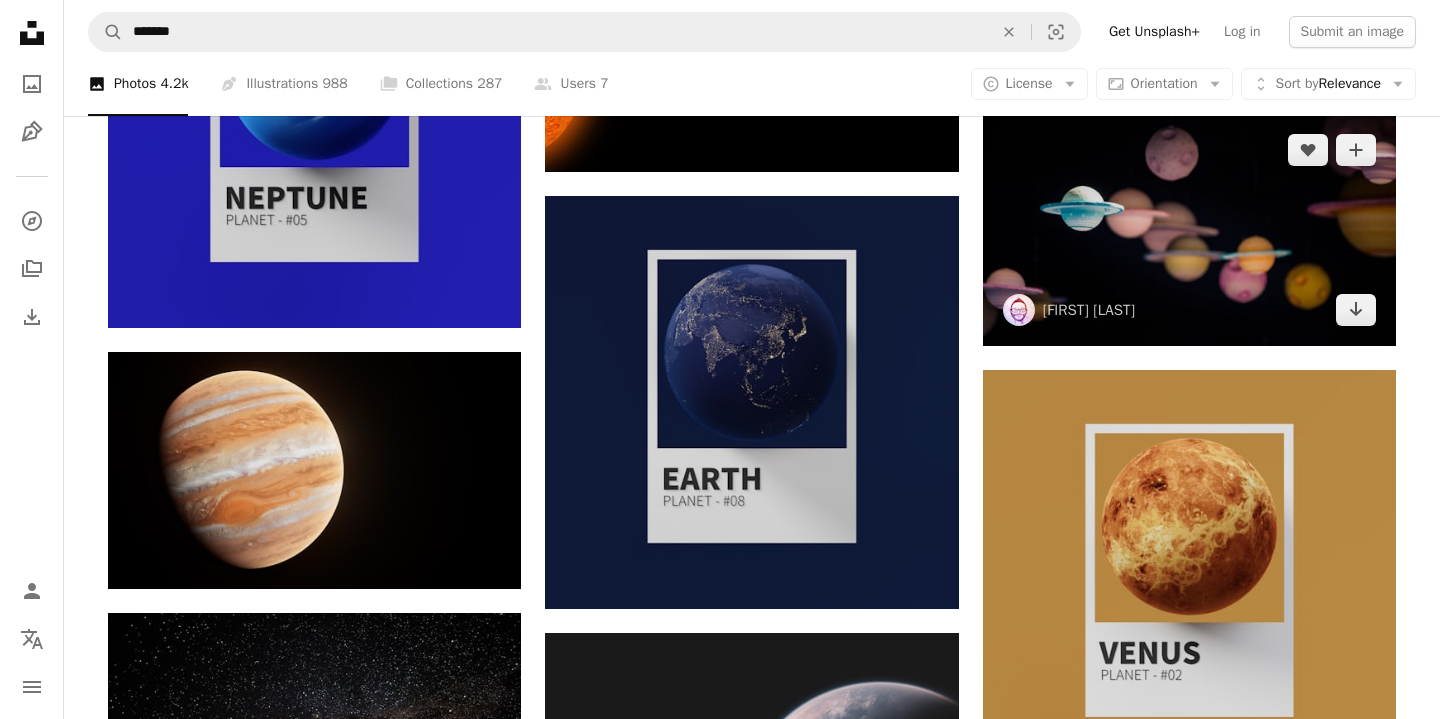scroll, scrollTop: 1974, scrollLeft: 0, axis: vertical 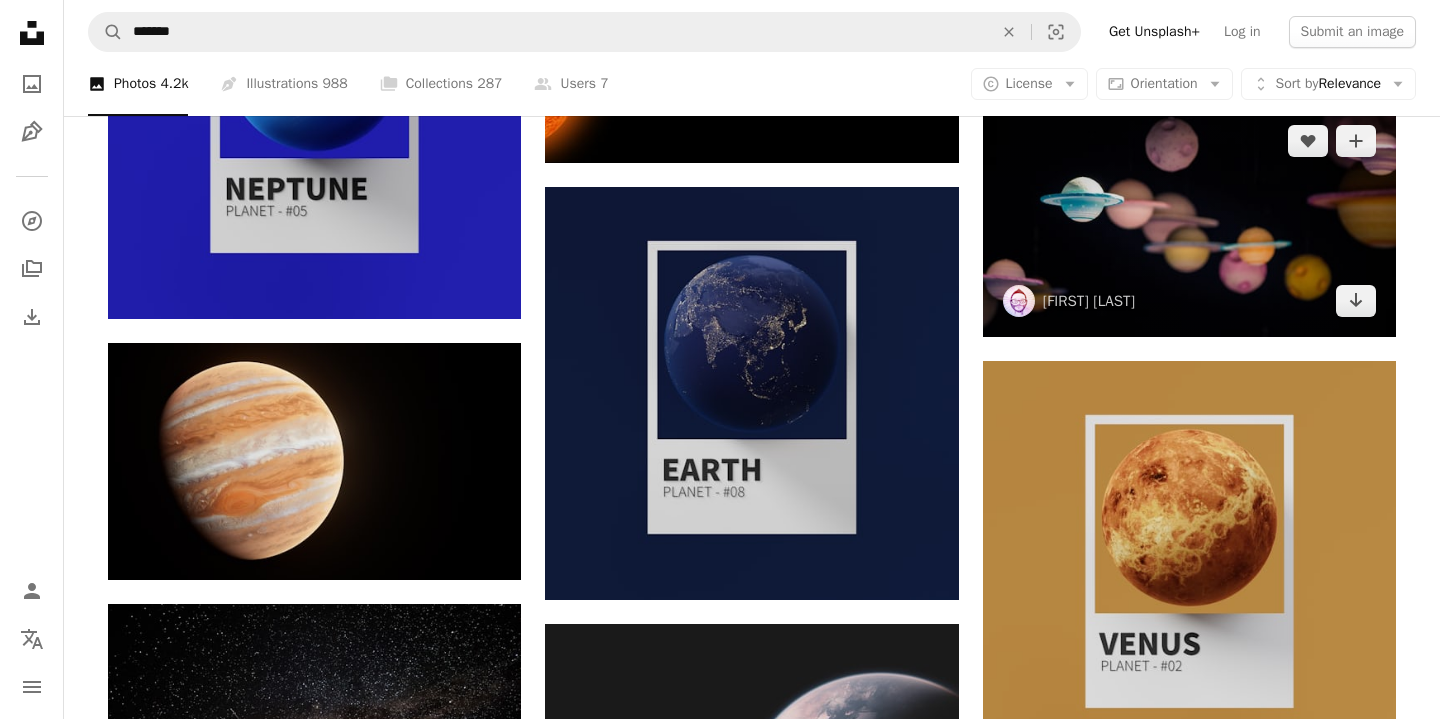 click at bounding box center (1189, 221) 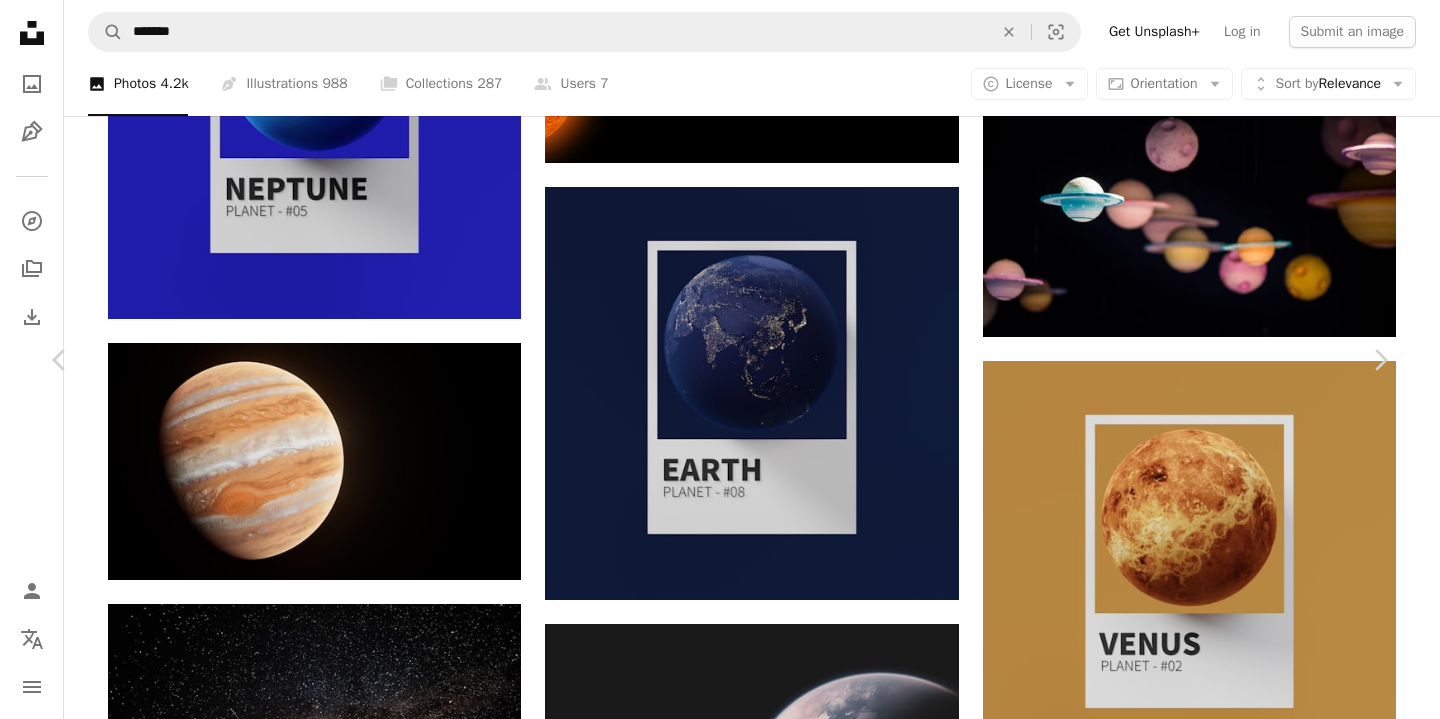 click on "An X shape Chevron left Chevron right [FIRST] [LAST] A heart A plus sign Edit image   Plus sign for Unsplash+ Download free Chevron down Zoom in Views 25,079,825 Downloads 96,167 A forward-right arrow Share Info icon Info More Actions Polystyrene Planets A map marker [CITY], [REGION], [COUNTRY] Calendar outlined Published on  [MONTH] [DAY], [YEAR] Camera Canon, EOS 650D Safety Free to use under the  Unsplash License art model planet solar system planets toy decoration planet space food space human people plant universe fruit france astronomy outer space flora grapes Free pictures Browse premium related images on iStock  |  Save 20% with code UNSPLASH20 View more on iStock  ↗ Related images A heart A plus sign NASA Hubble Space Telescope Arrow pointing down Plus sign for Unsplash+ A heart A plus sign [FIRST] [LAST] For  Unsplash+ A lock   Purchase A heart A plus sign Đào Việt Hoàng Available for hire A checkmark inside of a circle Arrow pointing down A heart A plus sign NASA Hubble Space Telescope A heart" at bounding box center (720, 4342) 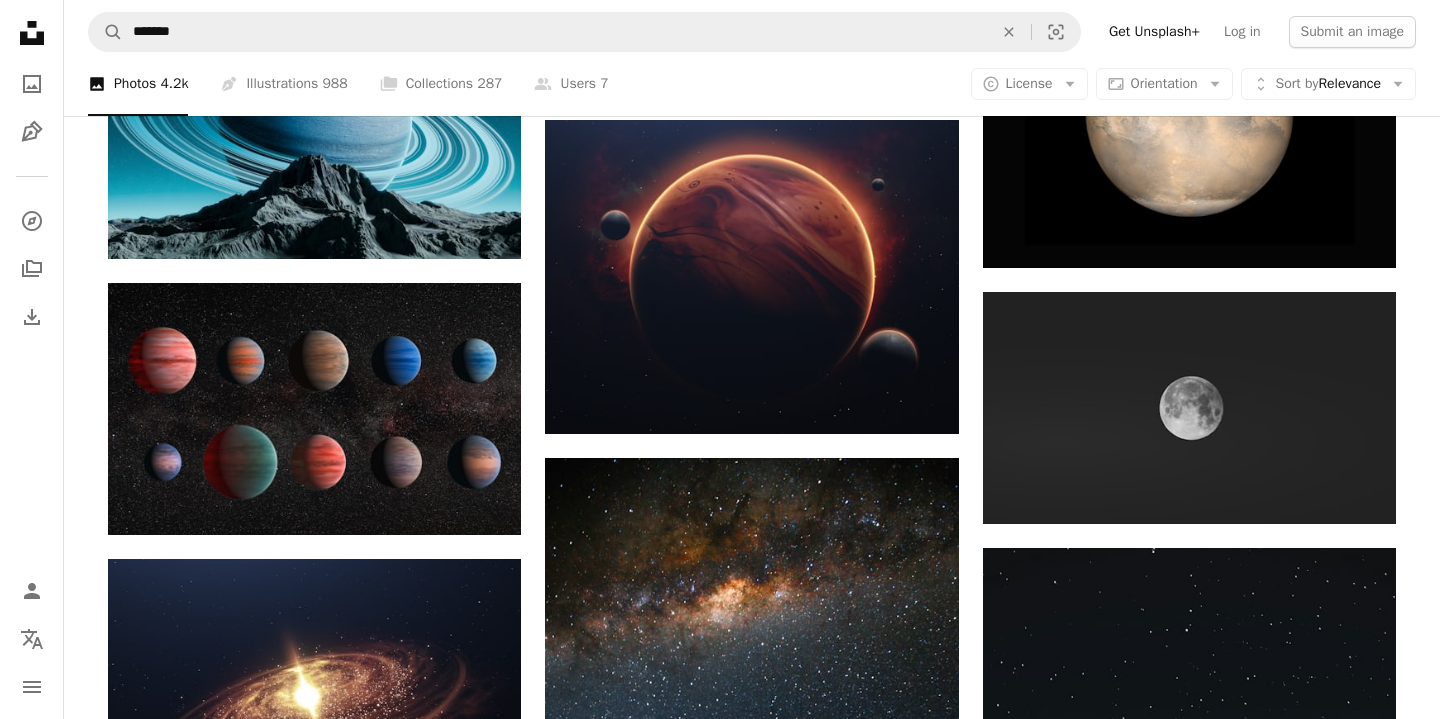 scroll, scrollTop: 5474, scrollLeft: 0, axis: vertical 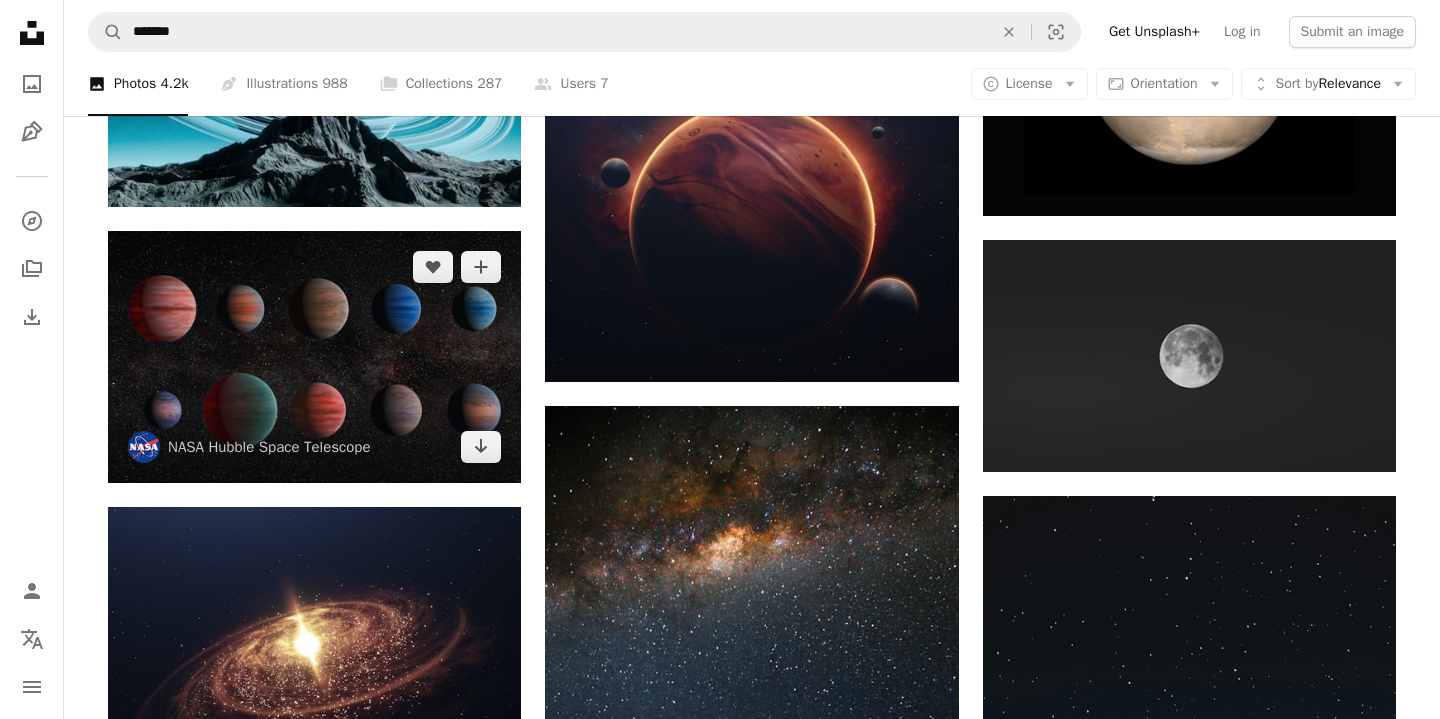 click at bounding box center [314, 357] 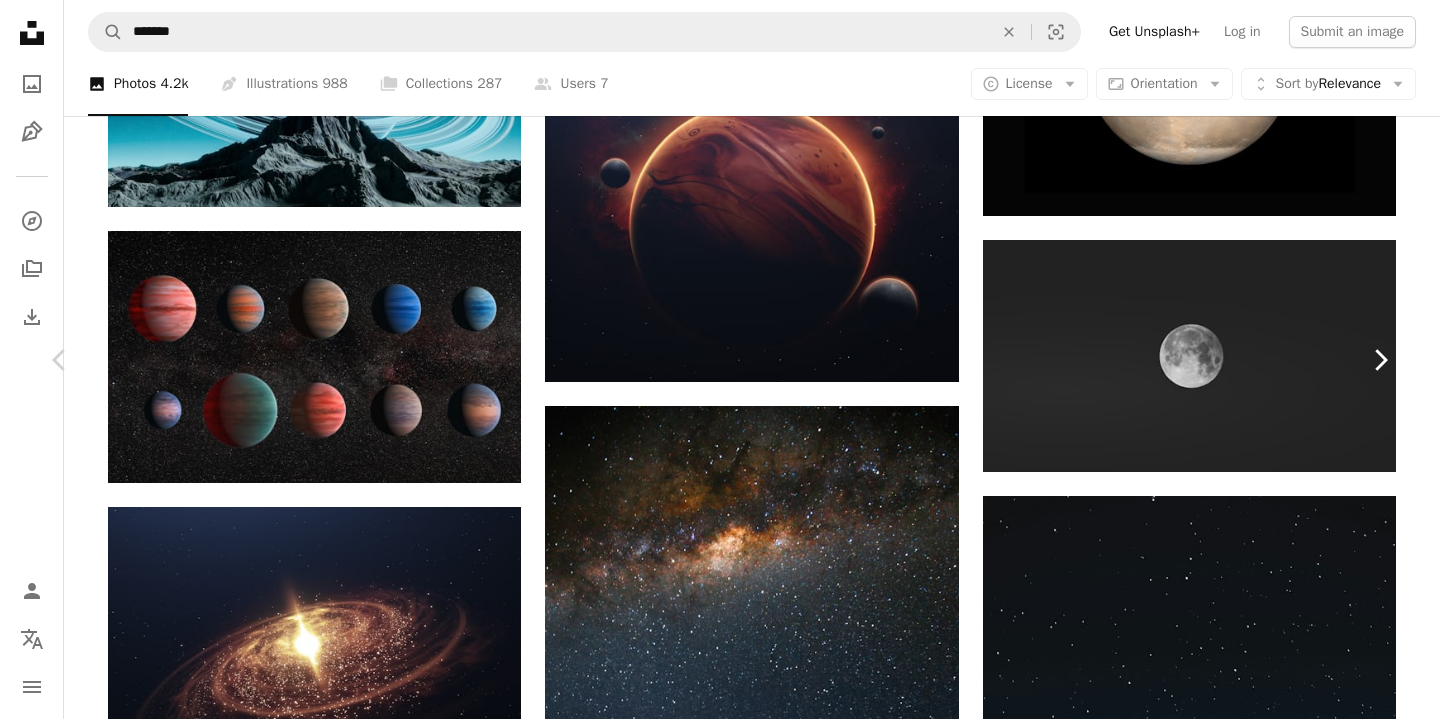 click on "Chevron right" at bounding box center (1380, 360) 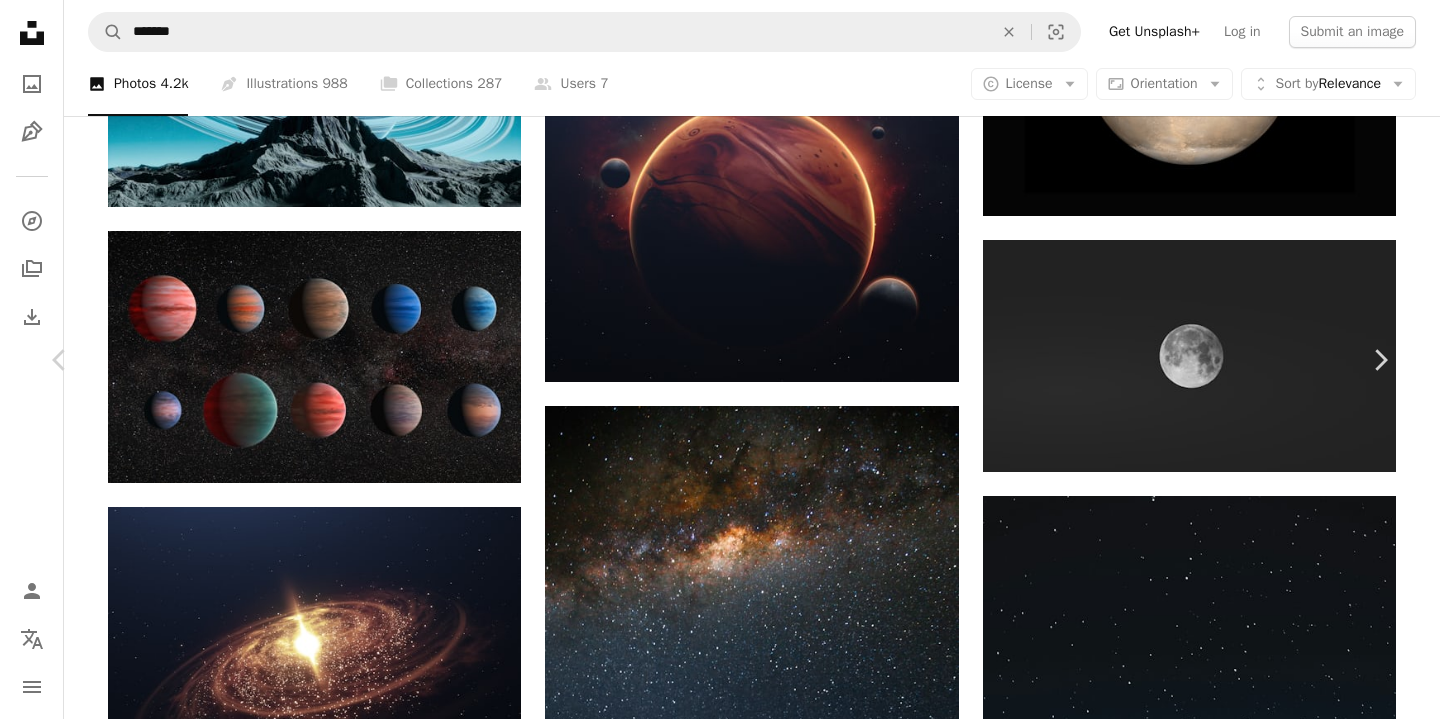 click on "An X shape Chevron left Chevron right Planet Volumes For  Unsplash+ A heart A plus sign Edit image   Plus sign for Unsplash+ A lock   Purchase Zoom in Featured in Photos A forward-right arrow Share More Actions Textures from NASA Calendar outlined Published on  [MONTH] [DAY], [YEAR] Safety Licensed under the  Unsplash+ License wallpaper background abstract space black screensaver 3d render digital image planets outer space eclipse todays moon day and night dark black Creative Commons images From this series Chevron right Plus sign for Unsplash+ Plus sign for Unsplash+ Plus sign for Unsplash+ Plus sign for Unsplash+ Plus sign for Unsplash+ Related images Plus sign for Unsplash+ A heart A plus sign [FIRST] [LAST] For  Unsplash+ A lock   Purchase Plus sign for Unsplash+ A heart A plus sign Planet Volumes For  Unsplash+ A lock   Purchase Plus sign for Unsplash+ A heart A plus sign [FIRST] [LAST] For  Unsplash+ A lock   Purchase Plus sign for Unsplash+ A heart A plus sign [FIRST] [LAST] For  Unsplash+ A lock   Purchase" at bounding box center [720, 3960] 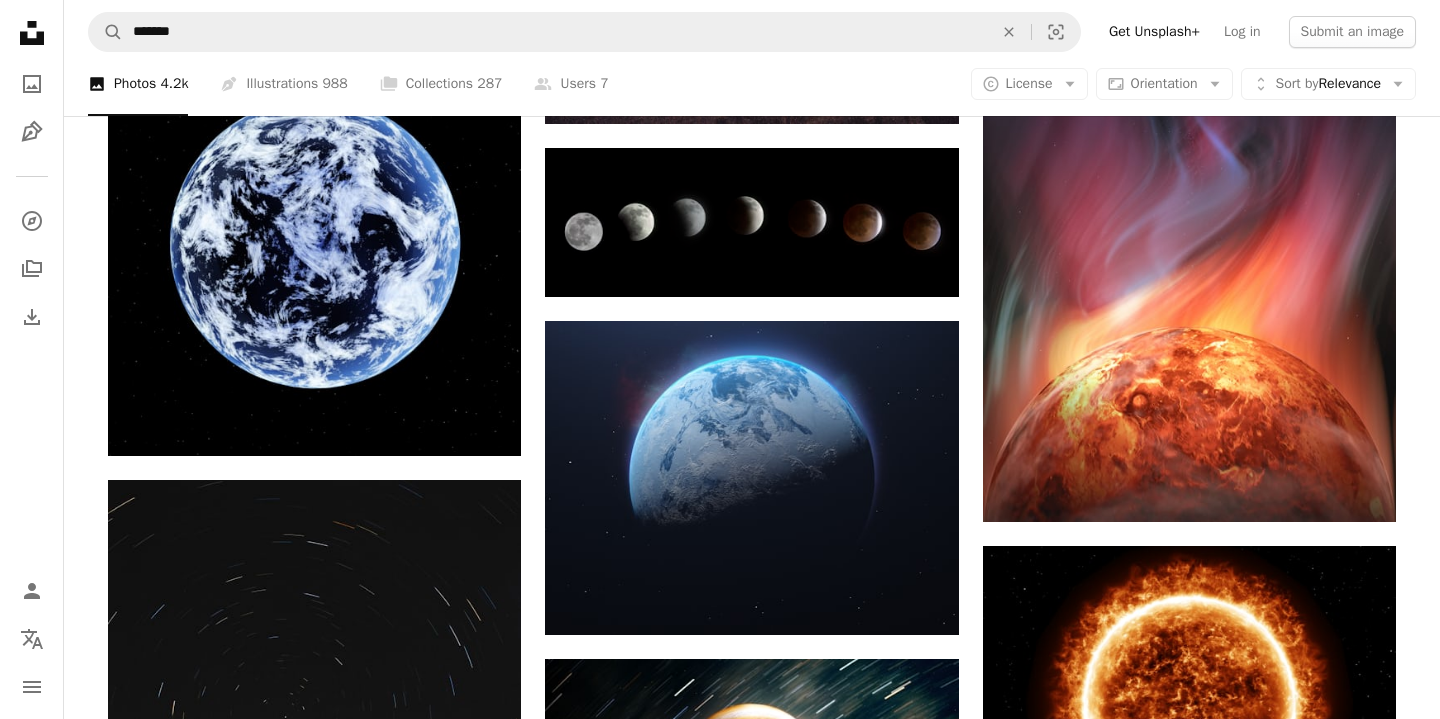 scroll, scrollTop: 9499, scrollLeft: 0, axis: vertical 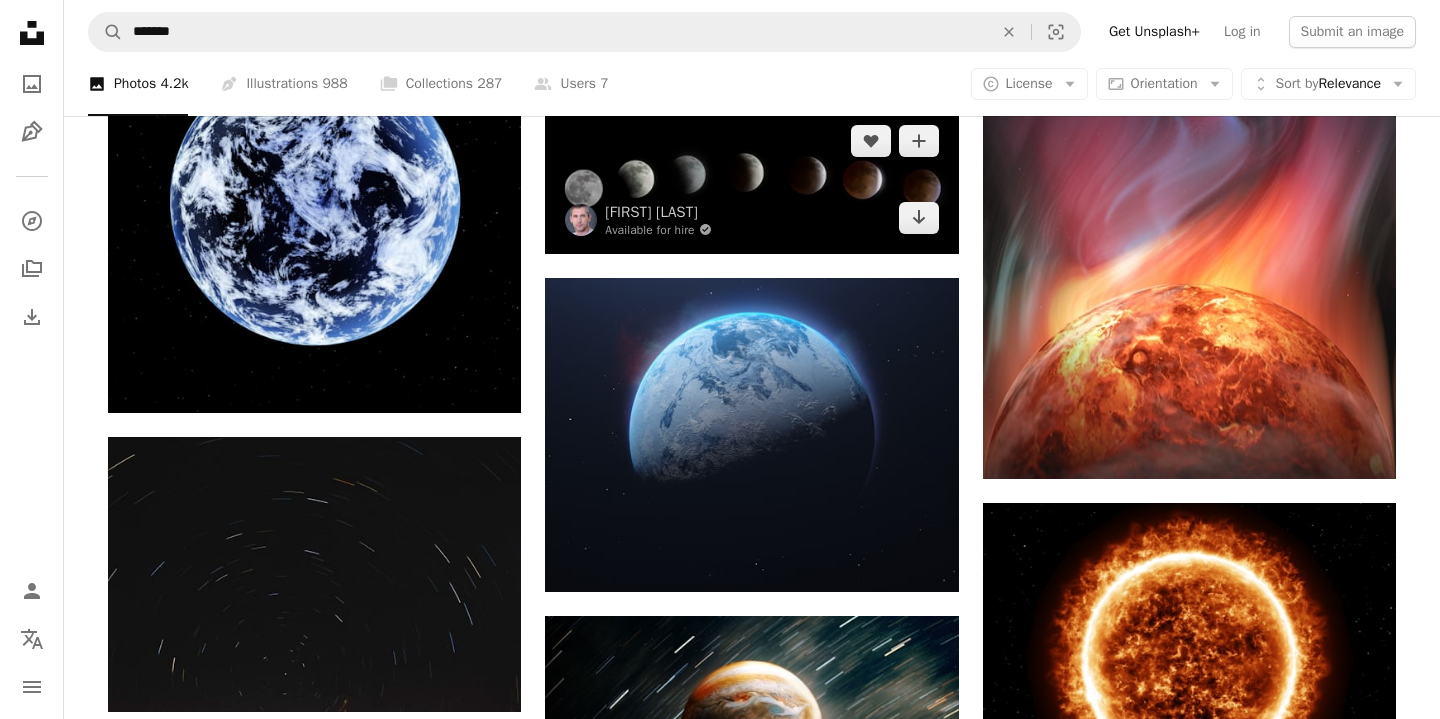 click at bounding box center [751, 179] 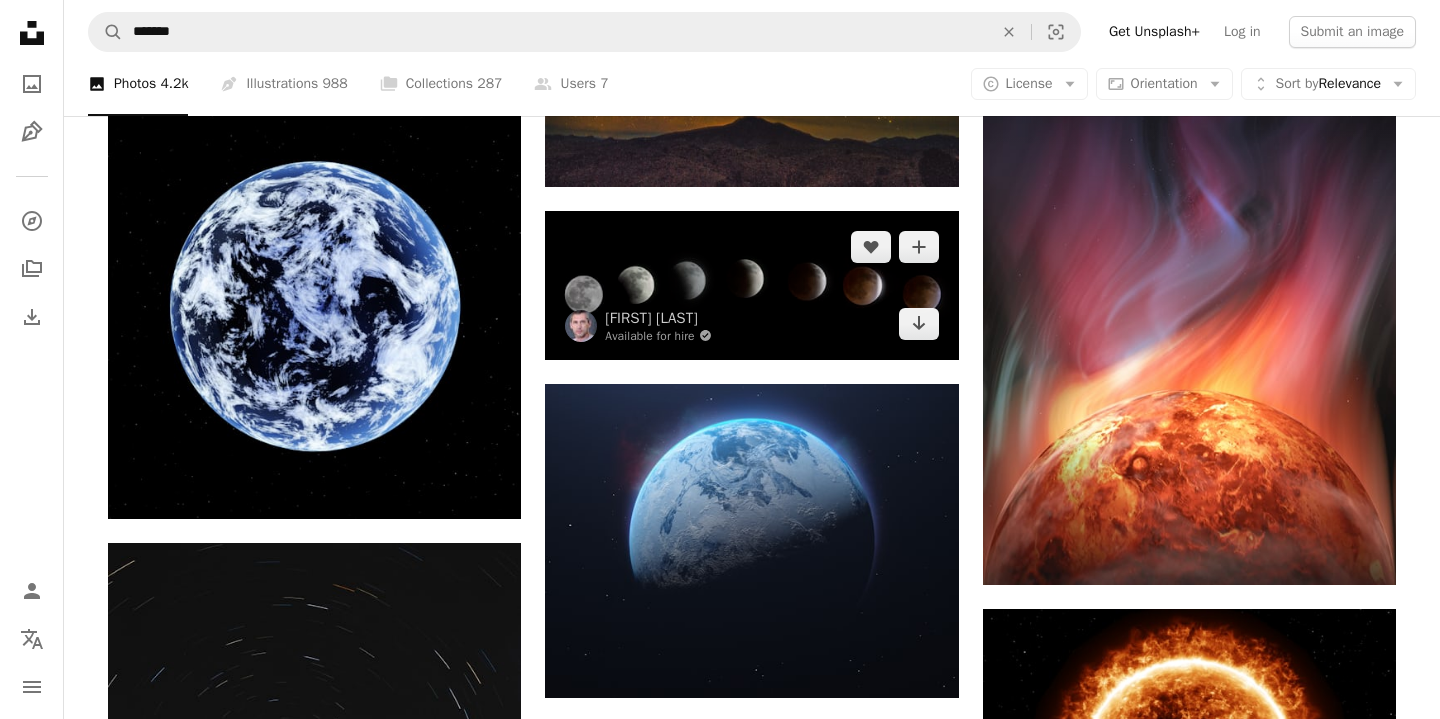 scroll, scrollTop: 9367, scrollLeft: 0, axis: vertical 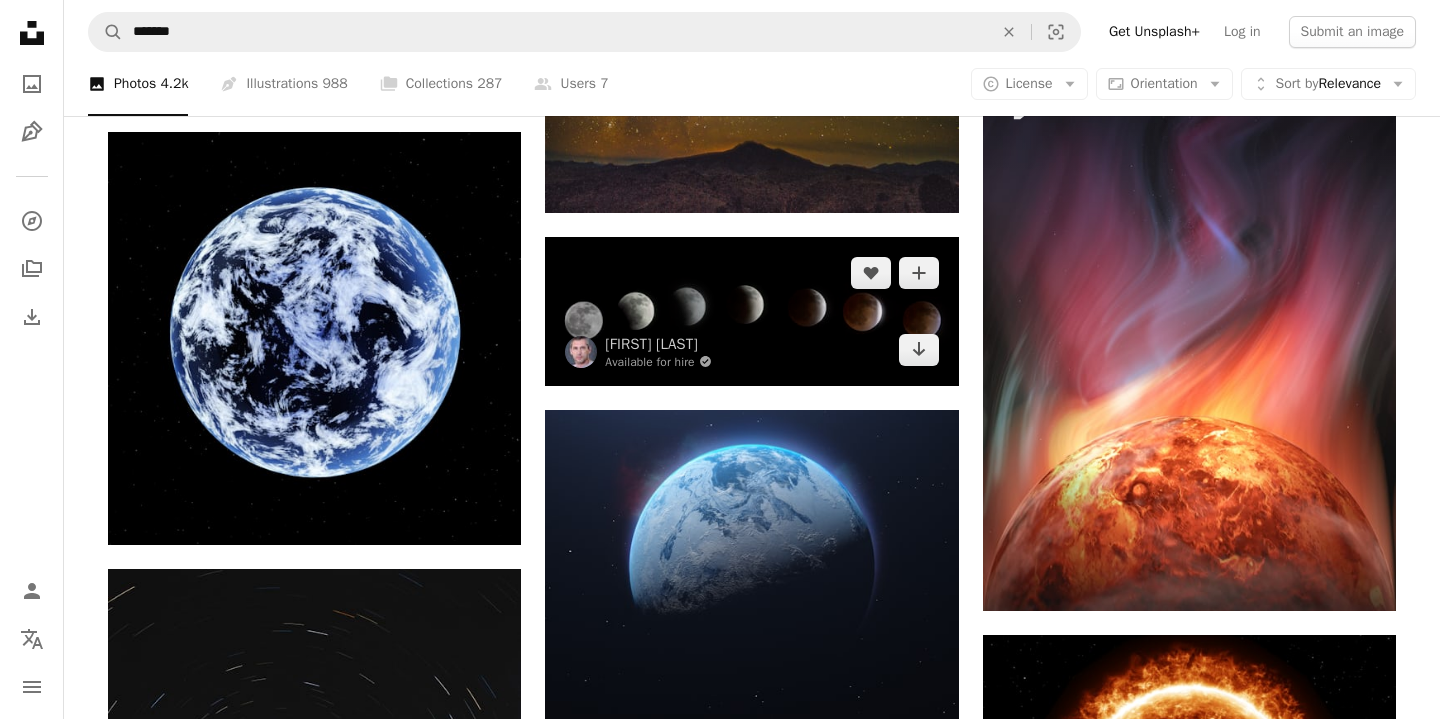 click at bounding box center [751, 311] 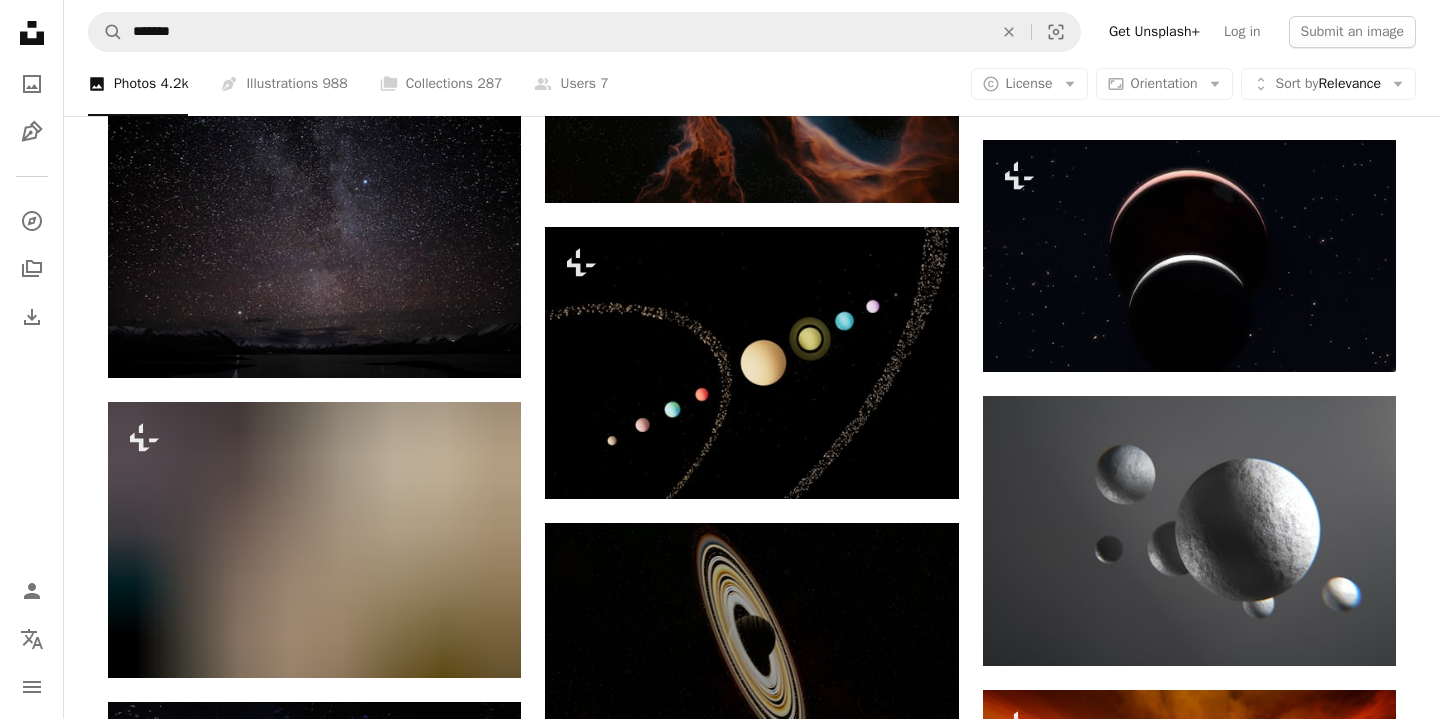 scroll, scrollTop: 18293, scrollLeft: 0, axis: vertical 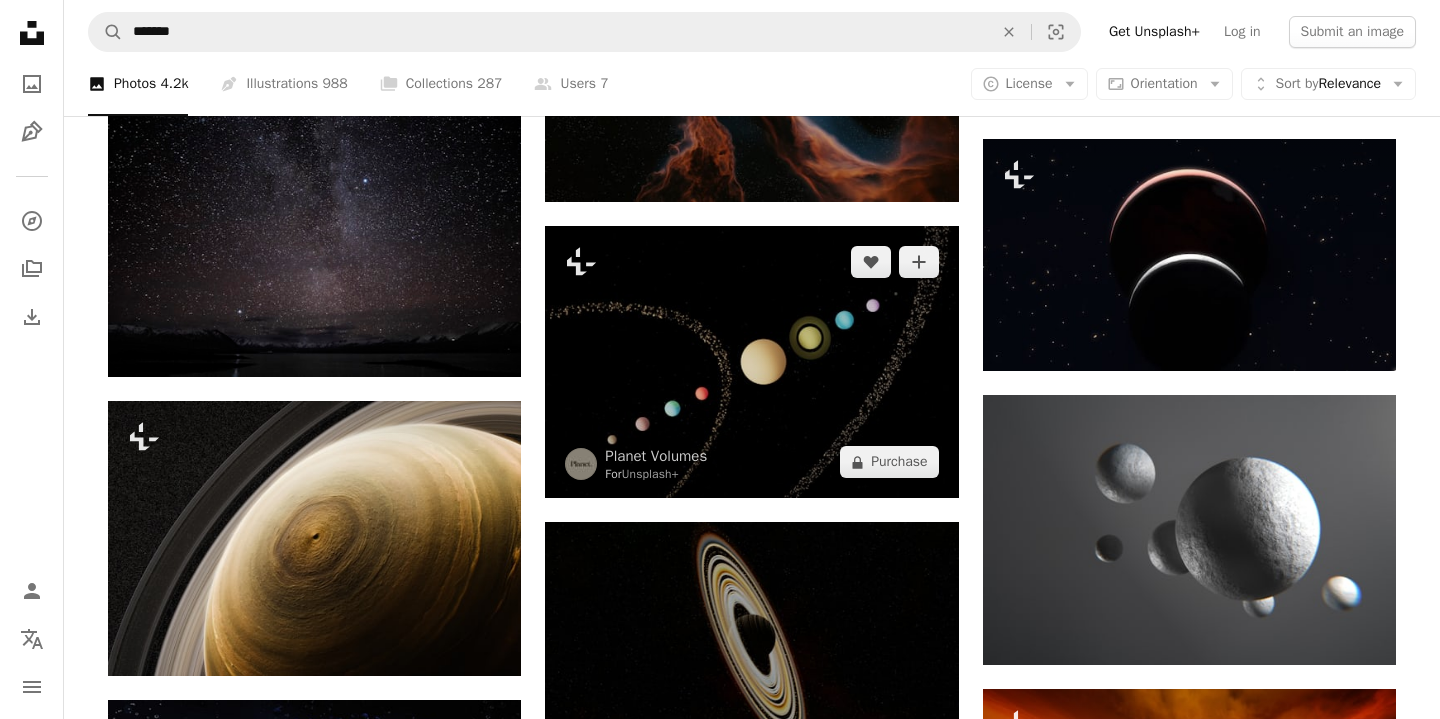 click at bounding box center [751, 362] 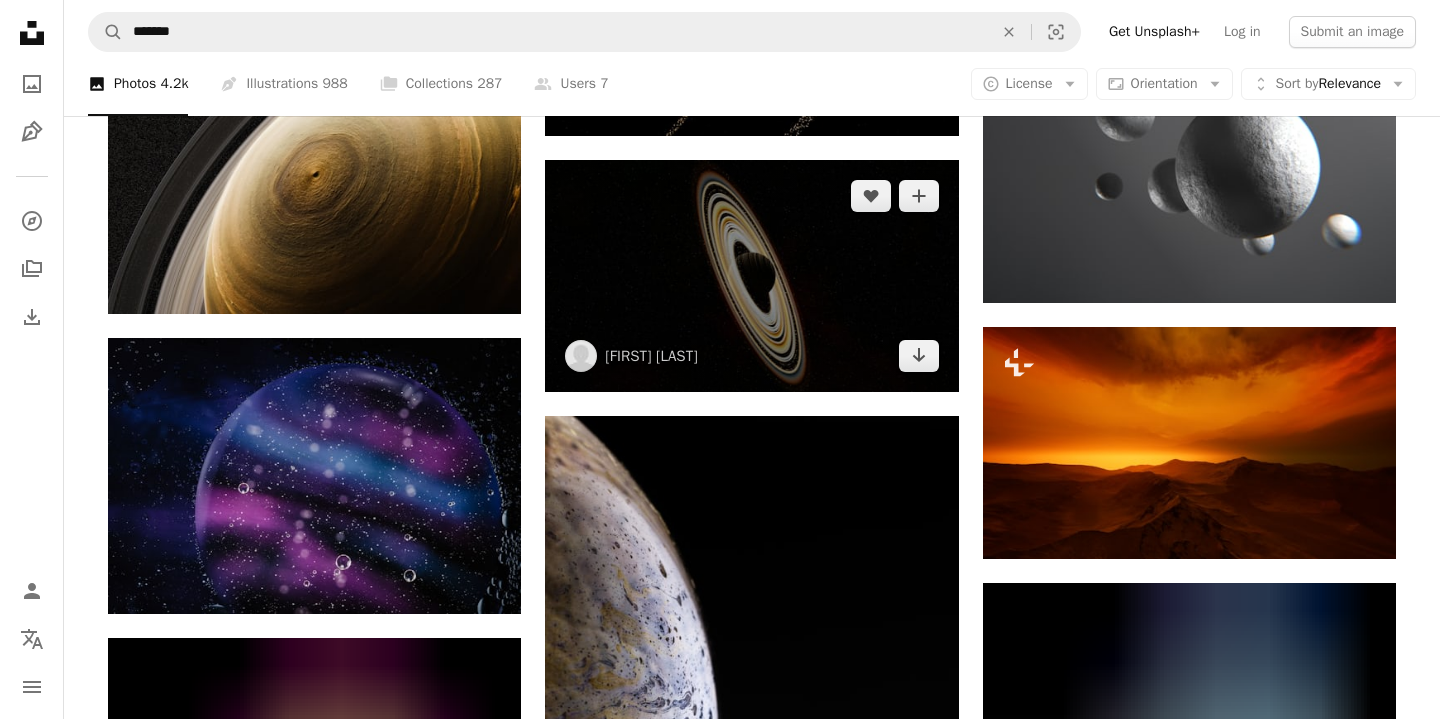 scroll, scrollTop: 19049, scrollLeft: 0, axis: vertical 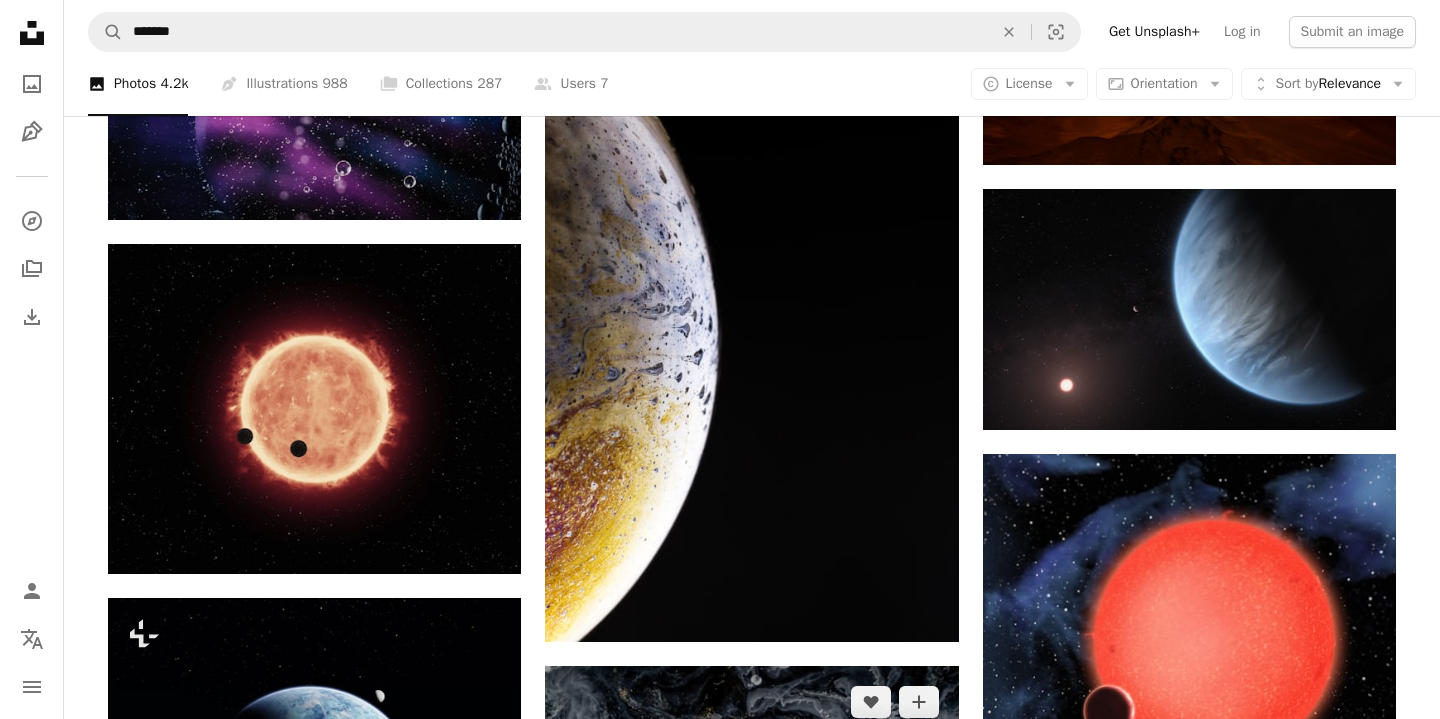 click at bounding box center (751, 804) 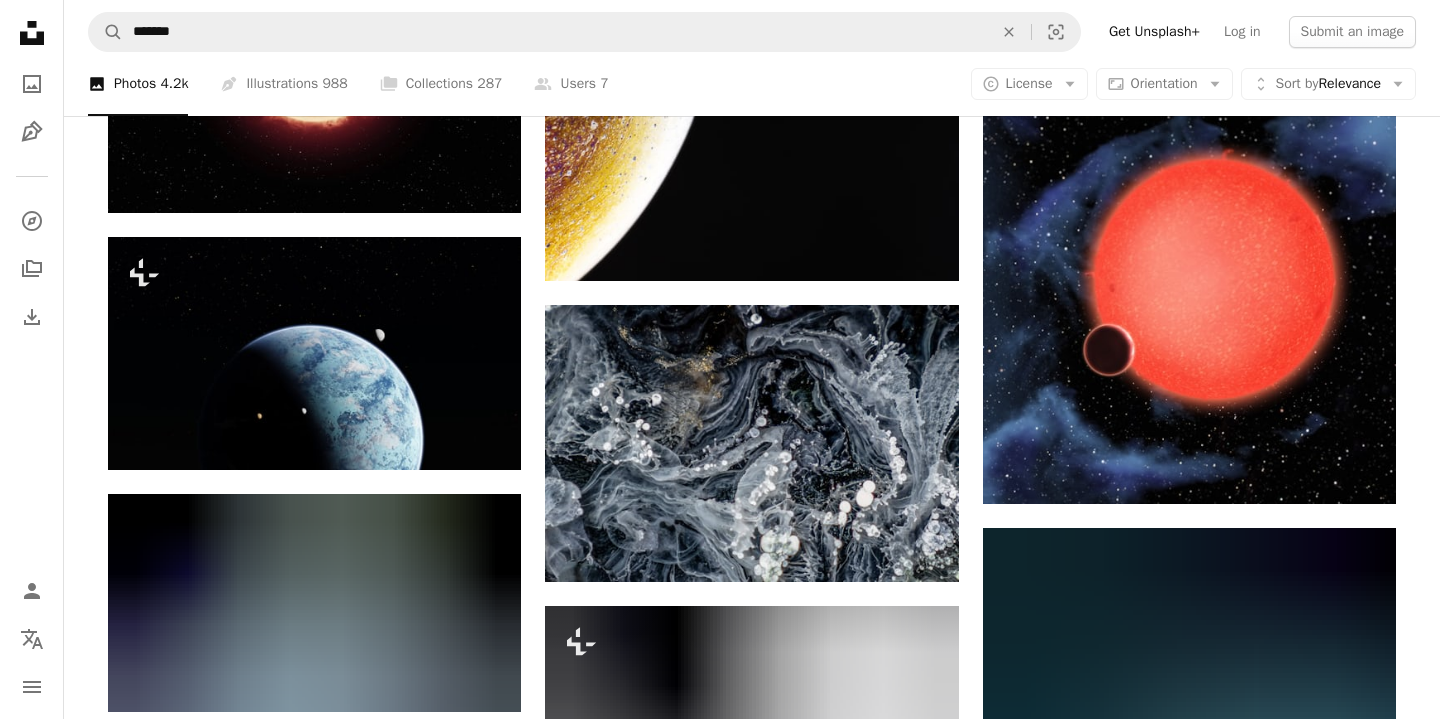 scroll, scrollTop: 19772, scrollLeft: 0, axis: vertical 